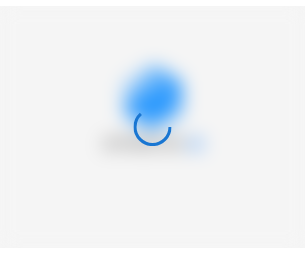 scroll, scrollTop: 0, scrollLeft: 0, axis: both 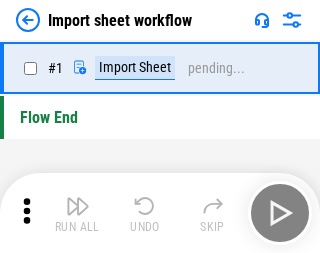 click at bounding box center (78, 206) 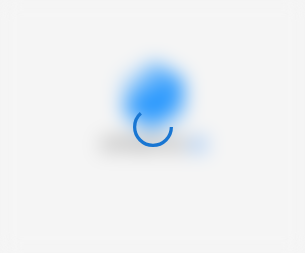 scroll, scrollTop: 0, scrollLeft: 0, axis: both 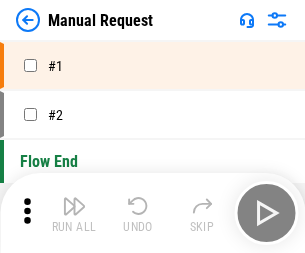click at bounding box center [74, 206] 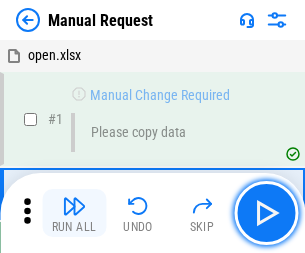 scroll, scrollTop: 68, scrollLeft: 0, axis: vertical 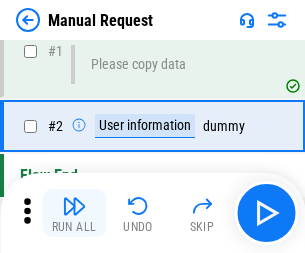 click at bounding box center (74, 206) 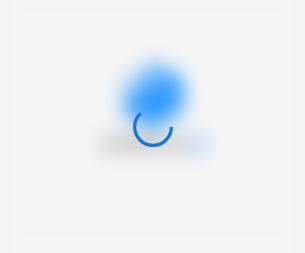 scroll, scrollTop: 0, scrollLeft: 0, axis: both 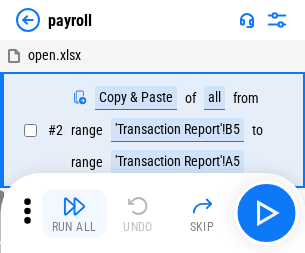 click at bounding box center [74, 206] 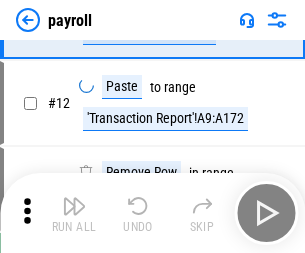 scroll, scrollTop: 247, scrollLeft: 0, axis: vertical 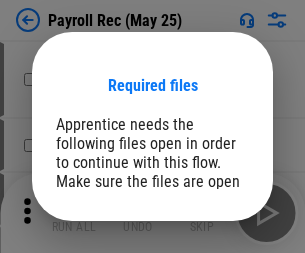 click on "Open" at bounding box center [209, 287] 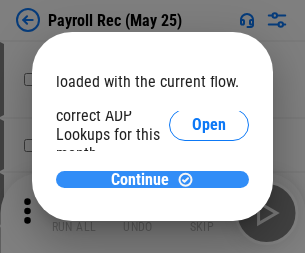 click on "Continue" at bounding box center [140, 180] 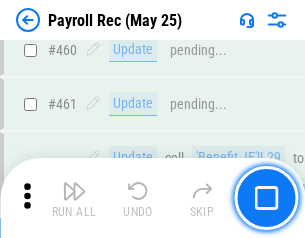 scroll, scrollTop: 10658, scrollLeft: 0, axis: vertical 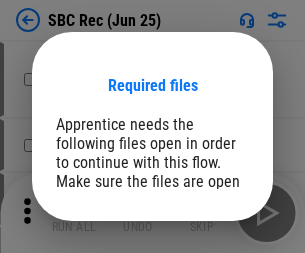 click on "Open" at bounding box center (209, 287) 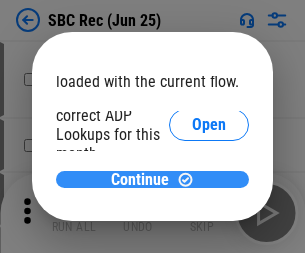 click on "Continue" at bounding box center (140, 180) 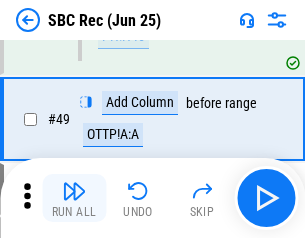 click at bounding box center (74, 191) 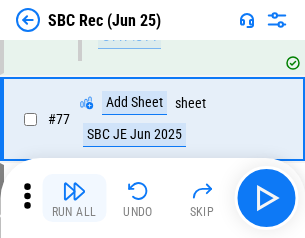 click at bounding box center (74, 191) 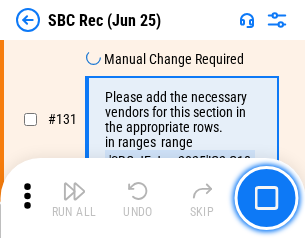 scroll, scrollTop: 3964, scrollLeft: 0, axis: vertical 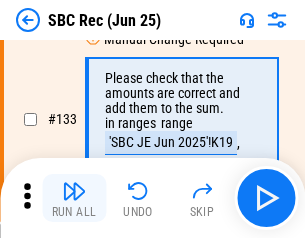 click at bounding box center [74, 191] 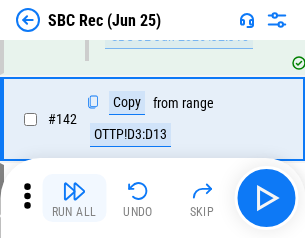 click at bounding box center [74, 191] 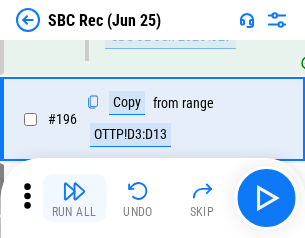 click at bounding box center (74, 191) 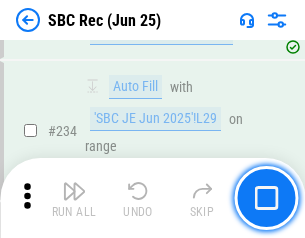 scroll, scrollTop: 6410, scrollLeft: 0, axis: vertical 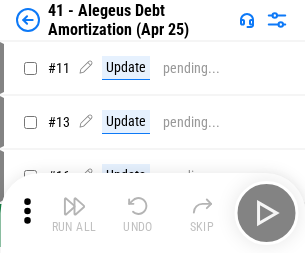 click at bounding box center [74, 206] 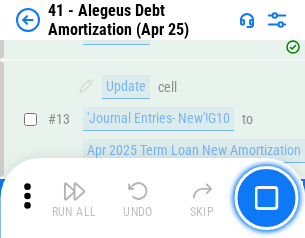 scroll, scrollTop: 247, scrollLeft: 0, axis: vertical 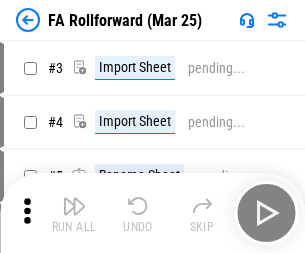 click at bounding box center [74, 206] 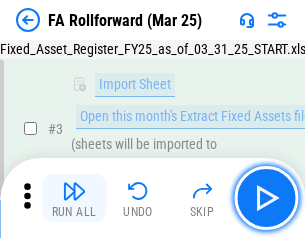 scroll, scrollTop: 184, scrollLeft: 0, axis: vertical 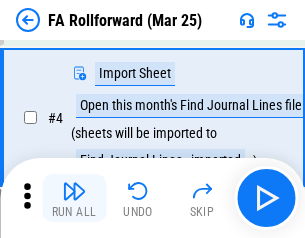 click at bounding box center (74, 191) 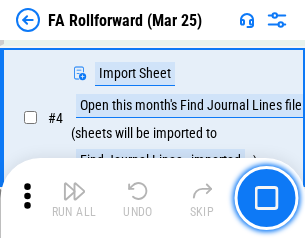 scroll, scrollTop: 313, scrollLeft: 0, axis: vertical 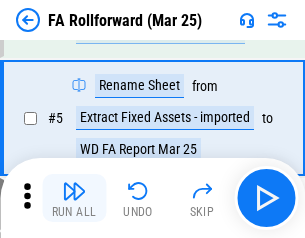 click at bounding box center (74, 191) 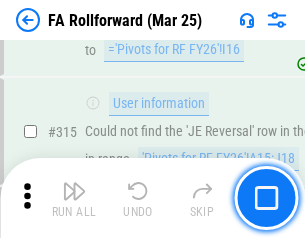scroll, scrollTop: 9517, scrollLeft: 0, axis: vertical 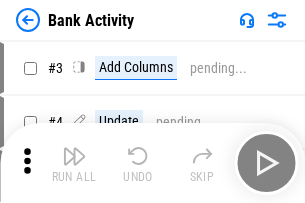 click at bounding box center [74, 156] 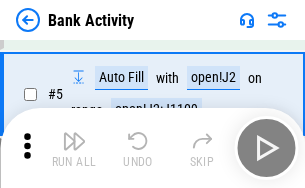 scroll, scrollTop: 106, scrollLeft: 0, axis: vertical 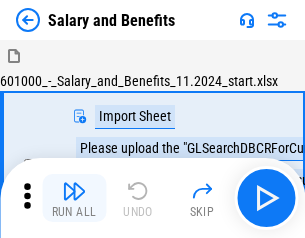 click at bounding box center (74, 191) 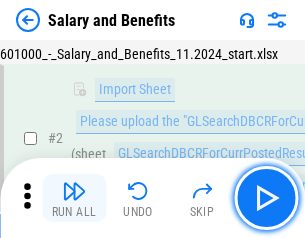 scroll, scrollTop: 145, scrollLeft: 0, axis: vertical 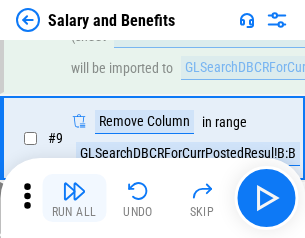 click at bounding box center (74, 191) 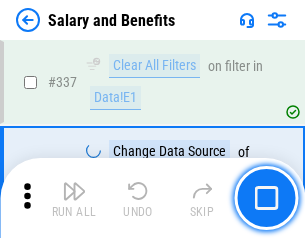 scroll, scrollTop: 9364, scrollLeft: 0, axis: vertical 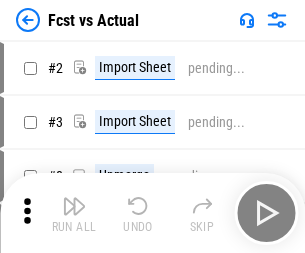 click at bounding box center [74, 206] 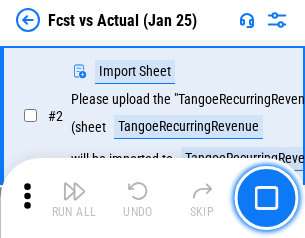 scroll, scrollTop: 187, scrollLeft: 0, axis: vertical 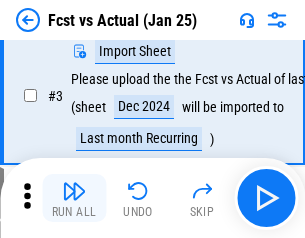 click at bounding box center (74, 191) 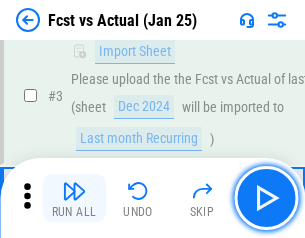 scroll, scrollTop: 300, scrollLeft: 0, axis: vertical 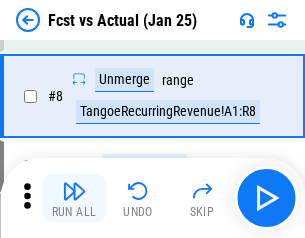 click at bounding box center [74, 191] 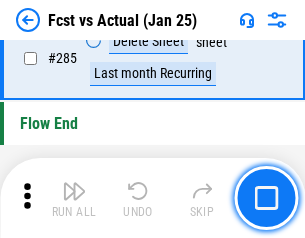 scroll, scrollTop: 9465, scrollLeft: 0, axis: vertical 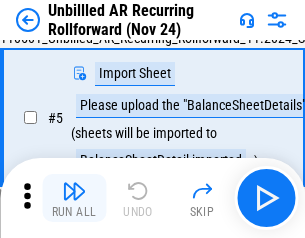 click at bounding box center [74, 191] 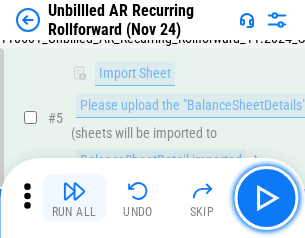 scroll, scrollTop: 188, scrollLeft: 0, axis: vertical 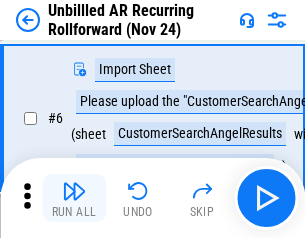 click at bounding box center (74, 191) 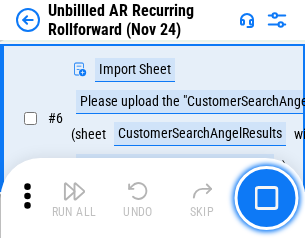 scroll, scrollTop: 322, scrollLeft: 0, axis: vertical 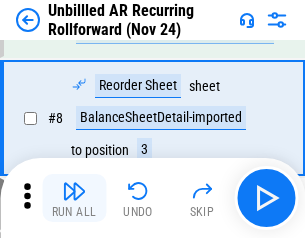 click at bounding box center [74, 191] 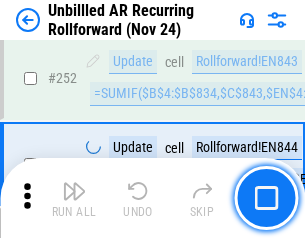 scroll, scrollTop: 6793, scrollLeft: 0, axis: vertical 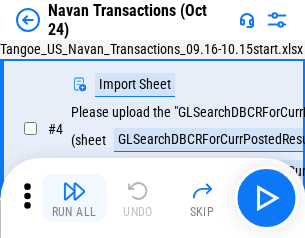 click at bounding box center [74, 191] 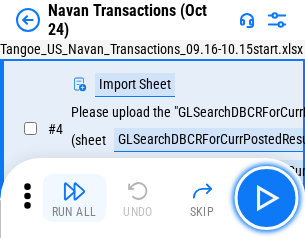 scroll, scrollTop: 168, scrollLeft: 0, axis: vertical 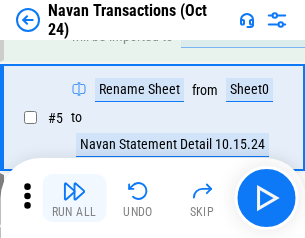 click at bounding box center (74, 191) 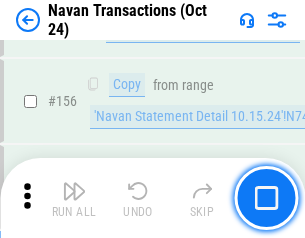 scroll, scrollTop: 6484, scrollLeft: 0, axis: vertical 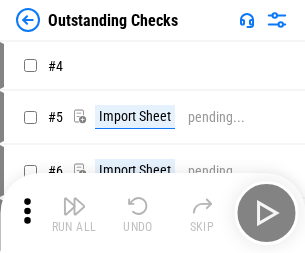 click at bounding box center [74, 206] 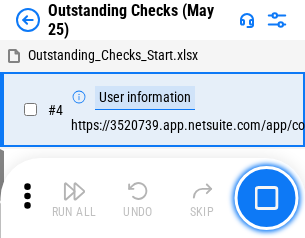 scroll, scrollTop: 209, scrollLeft: 0, axis: vertical 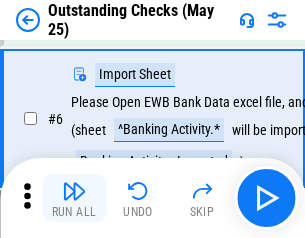 click at bounding box center (74, 191) 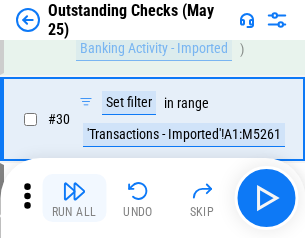 click at bounding box center [74, 191] 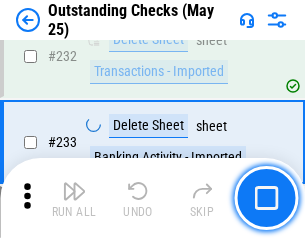 scroll, scrollTop: 6027, scrollLeft: 0, axis: vertical 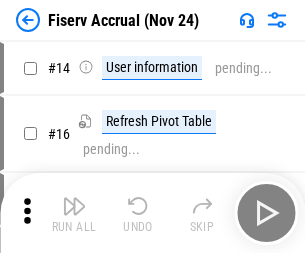 click at bounding box center [74, 206] 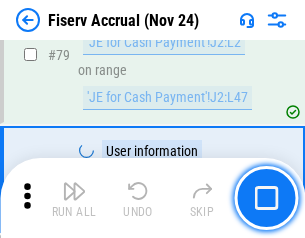 scroll, scrollTop: 2605, scrollLeft: 0, axis: vertical 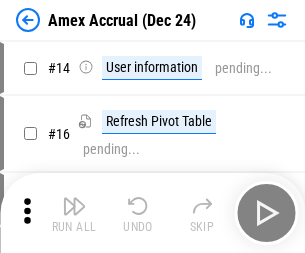 click at bounding box center [74, 206] 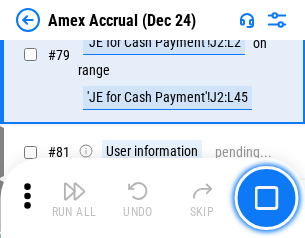 scroll, scrollTop: 2550, scrollLeft: 0, axis: vertical 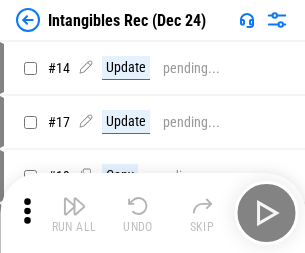 click at bounding box center (74, 206) 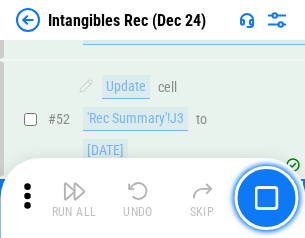 scroll, scrollTop: 779, scrollLeft: 0, axis: vertical 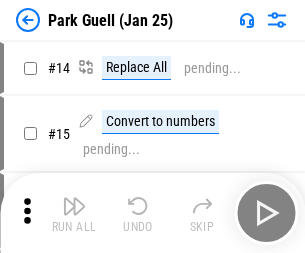 click at bounding box center [74, 206] 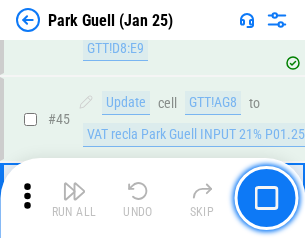 scroll, scrollTop: 2501, scrollLeft: 0, axis: vertical 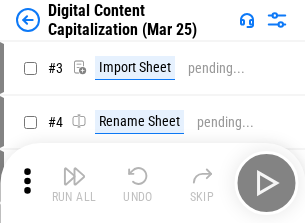 click at bounding box center [74, 176] 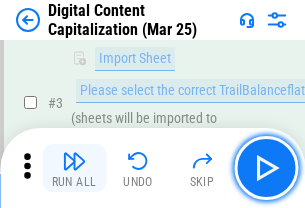 scroll, scrollTop: 187, scrollLeft: 0, axis: vertical 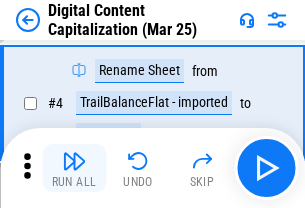 click at bounding box center (74, 161) 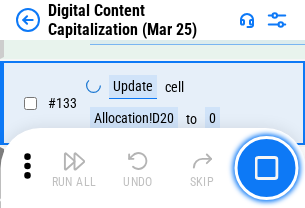 scroll, scrollTop: 2121, scrollLeft: 0, axis: vertical 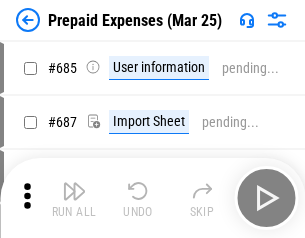 click at bounding box center (74, 191) 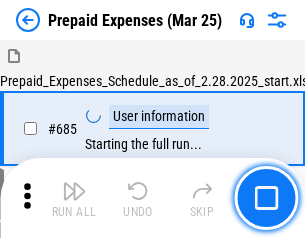 scroll, scrollTop: 4993, scrollLeft: 0, axis: vertical 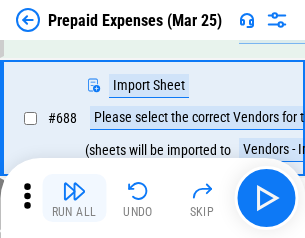 click at bounding box center [74, 191] 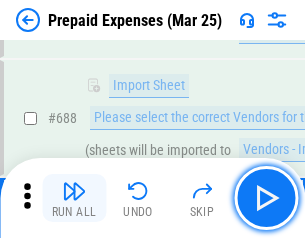 scroll, scrollTop: 5095, scrollLeft: 0, axis: vertical 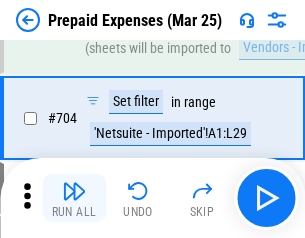 click at bounding box center (74, 191) 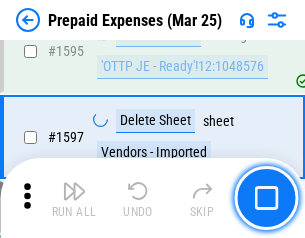 scroll, scrollTop: 18897, scrollLeft: 0, axis: vertical 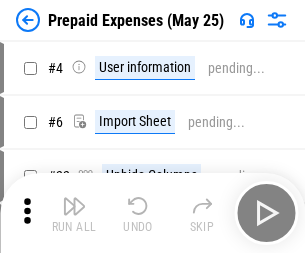 click at bounding box center (74, 206) 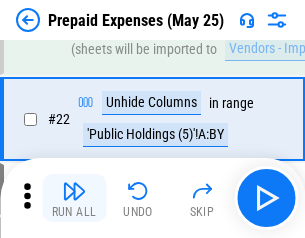 click at bounding box center [74, 191] 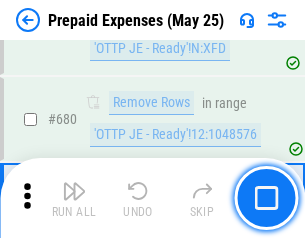 scroll, scrollTop: 6734, scrollLeft: 0, axis: vertical 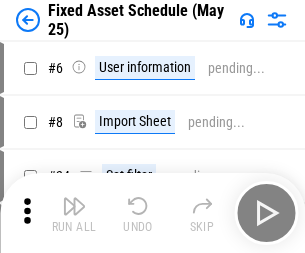 click at bounding box center (74, 206) 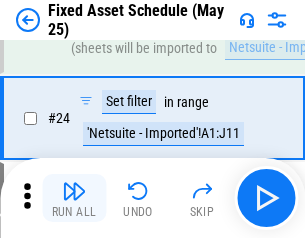click at bounding box center [74, 191] 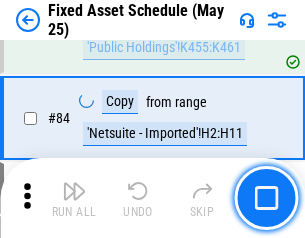 scroll, scrollTop: 2748, scrollLeft: 0, axis: vertical 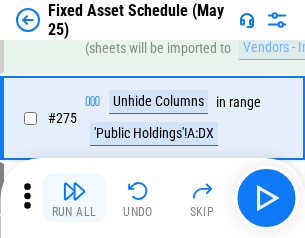 click at bounding box center [74, 191] 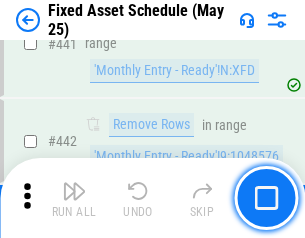 scroll, scrollTop: 8848, scrollLeft: 0, axis: vertical 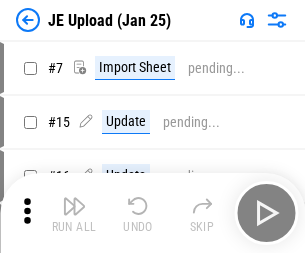 click at bounding box center [74, 206] 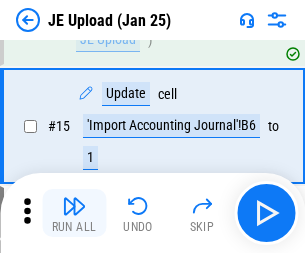 click at bounding box center [74, 206] 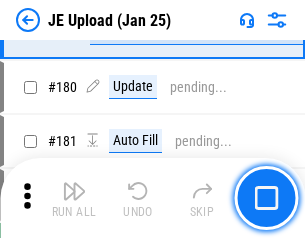 scroll, scrollTop: 4223, scrollLeft: 0, axis: vertical 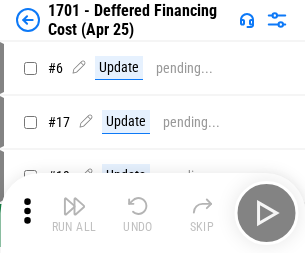 click at bounding box center [74, 206] 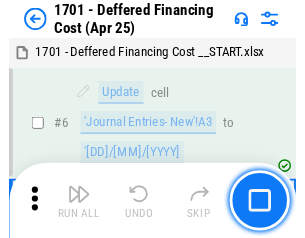 scroll, scrollTop: 247, scrollLeft: 0, axis: vertical 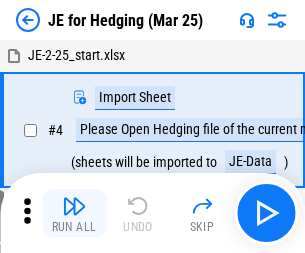 click at bounding box center [74, 206] 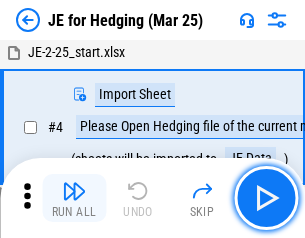 scroll, scrollTop: 113, scrollLeft: 0, axis: vertical 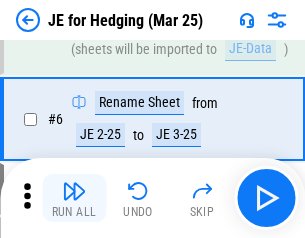 click at bounding box center [74, 191] 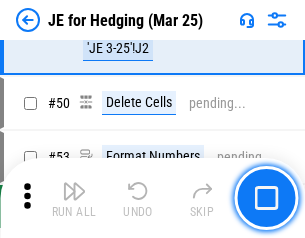 scroll, scrollTop: 1295, scrollLeft: 0, axis: vertical 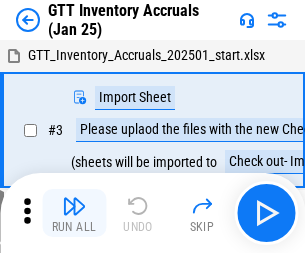 click at bounding box center (74, 206) 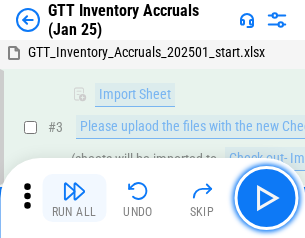 scroll, scrollTop: 129, scrollLeft: 0, axis: vertical 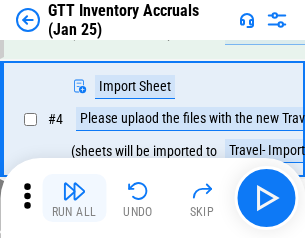 click at bounding box center [74, 191] 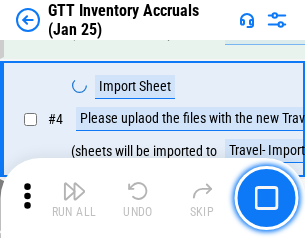 scroll, scrollTop: 231, scrollLeft: 0, axis: vertical 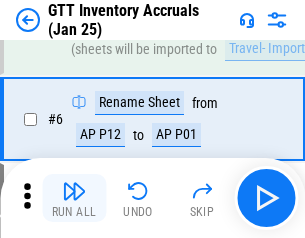 click at bounding box center [74, 191] 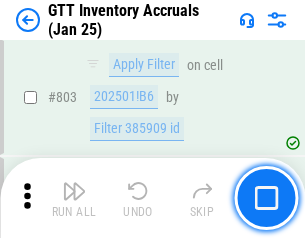 scroll, scrollTop: 15134, scrollLeft: 0, axis: vertical 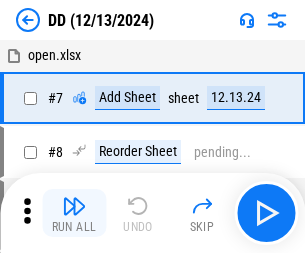 click at bounding box center (74, 206) 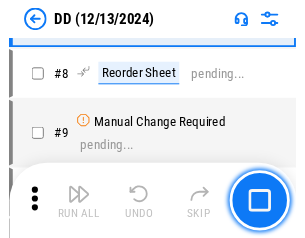 scroll, scrollTop: 201, scrollLeft: 0, axis: vertical 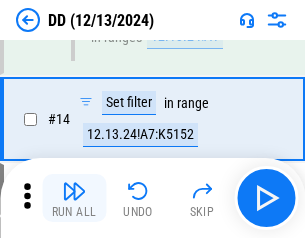 click at bounding box center [74, 191] 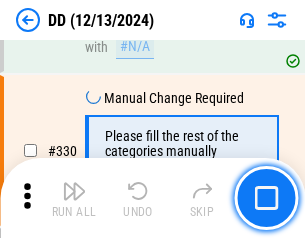 scroll, scrollTop: 8788, scrollLeft: 0, axis: vertical 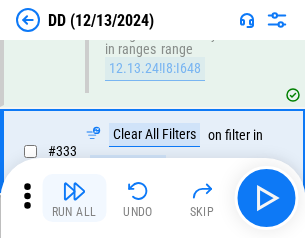 click at bounding box center (74, 191) 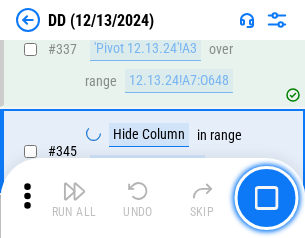 scroll, scrollTop: 9296, scrollLeft: 0, axis: vertical 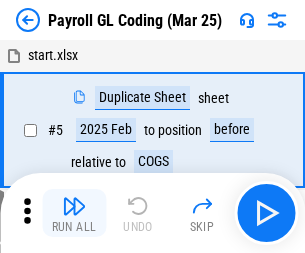 click at bounding box center [74, 206] 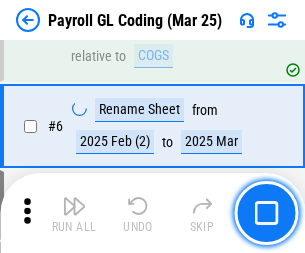 scroll, scrollTop: 233, scrollLeft: 0, axis: vertical 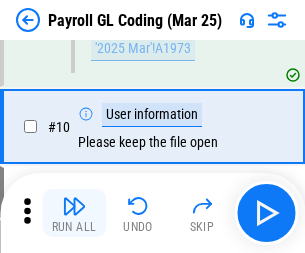 click at bounding box center (74, 206) 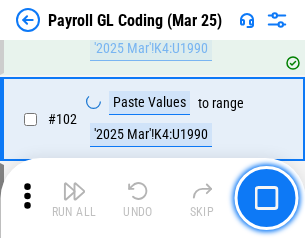 scroll, scrollTop: 4684, scrollLeft: 0, axis: vertical 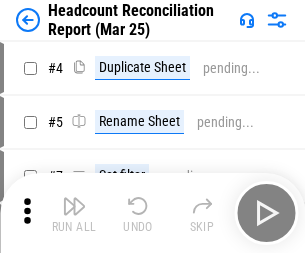 click at bounding box center (74, 206) 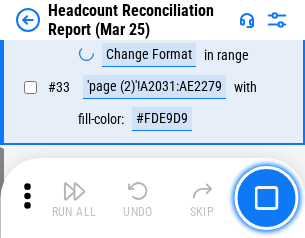 scroll, scrollTop: 1834, scrollLeft: 0, axis: vertical 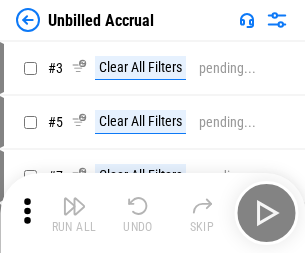 click at bounding box center [74, 206] 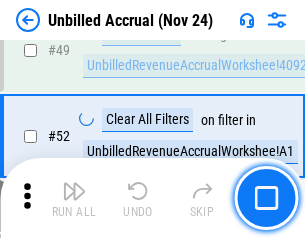 scroll, scrollTop: 1814, scrollLeft: 0, axis: vertical 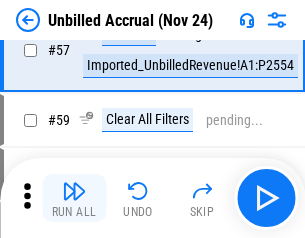click at bounding box center [74, 191] 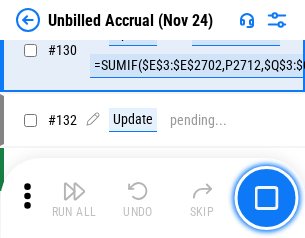 scroll, scrollTop: 5934, scrollLeft: 0, axis: vertical 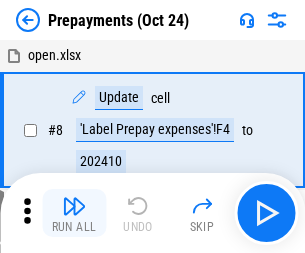 click at bounding box center [74, 206] 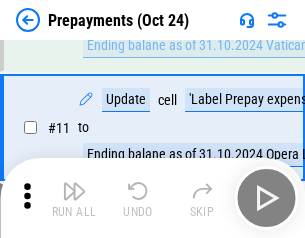 scroll, scrollTop: 125, scrollLeft: 0, axis: vertical 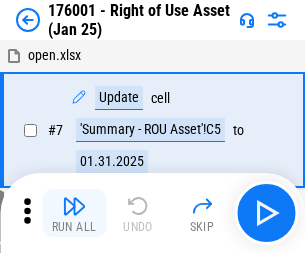 click at bounding box center [74, 206] 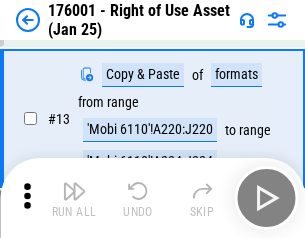 scroll, scrollTop: 129, scrollLeft: 0, axis: vertical 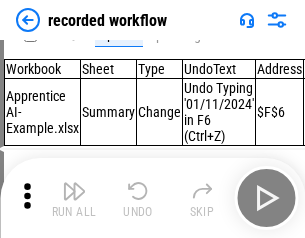 click at bounding box center (74, 191) 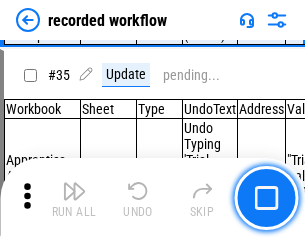 scroll, scrollTop: 6251, scrollLeft: 0, axis: vertical 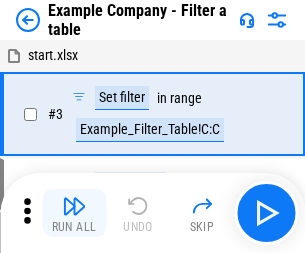 click at bounding box center (74, 206) 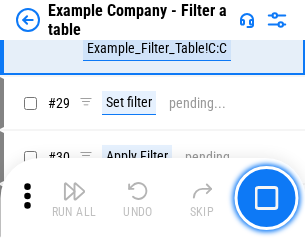 scroll, scrollTop: 1837, scrollLeft: 0, axis: vertical 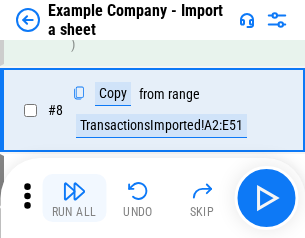 click at bounding box center (74, 191) 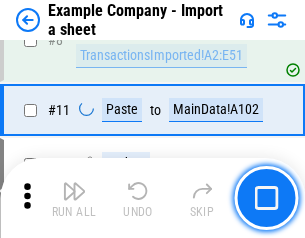 scroll, scrollTop: 426, scrollLeft: 0, axis: vertical 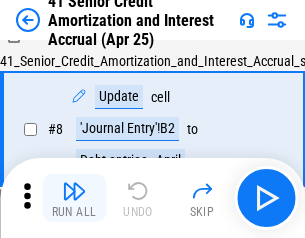 click at bounding box center [74, 191] 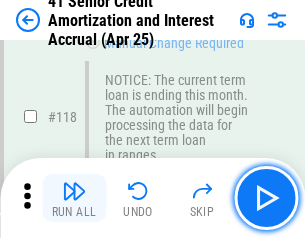 scroll, scrollTop: 1865, scrollLeft: 0, axis: vertical 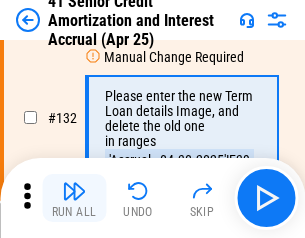 click at bounding box center [74, 191] 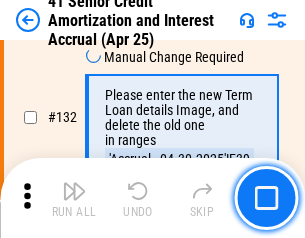 scroll, scrollTop: 2045, scrollLeft: 0, axis: vertical 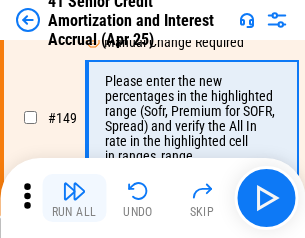 click at bounding box center [74, 191] 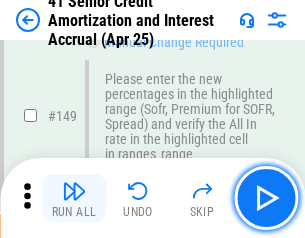 scroll, scrollTop: 2232, scrollLeft: 0, axis: vertical 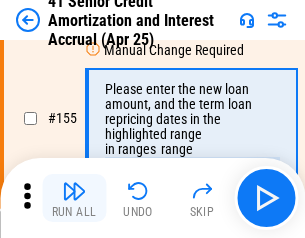 click at bounding box center (74, 191) 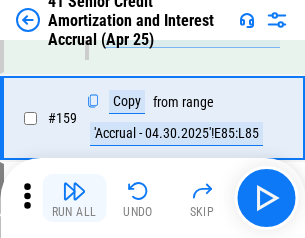 click at bounding box center [74, 191] 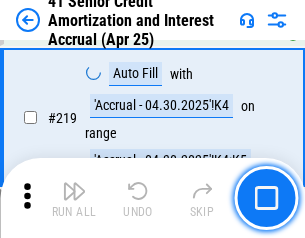 scroll, scrollTop: 4263, scrollLeft: 0, axis: vertical 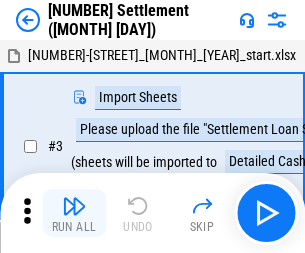 click at bounding box center (74, 206) 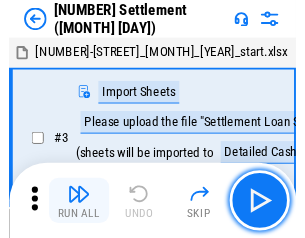 scroll, scrollTop: 19, scrollLeft: 0, axis: vertical 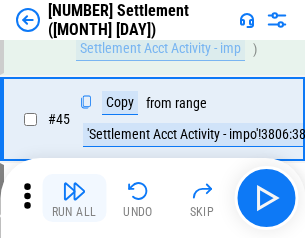 click at bounding box center [74, 191] 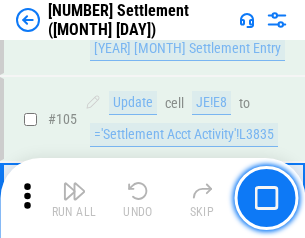 scroll, scrollTop: 1263, scrollLeft: 0, axis: vertical 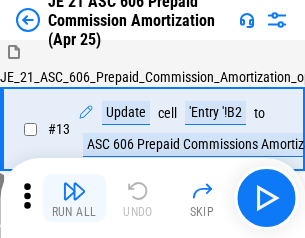 click at bounding box center [74, 191] 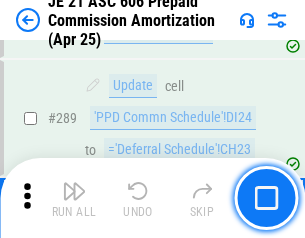 scroll, scrollTop: 3680, scrollLeft: 0, axis: vertical 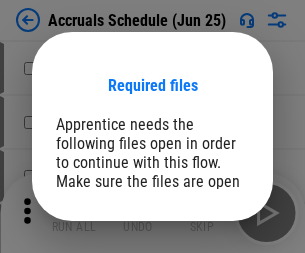 click on "Open" at bounding box center (209, 278) 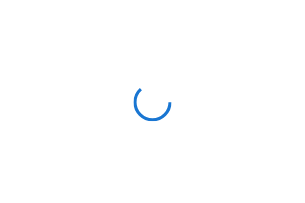 scroll, scrollTop: 0, scrollLeft: 0, axis: both 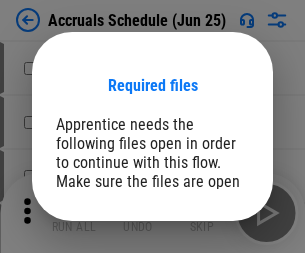 click on "Open" at bounding box center (209, 278) 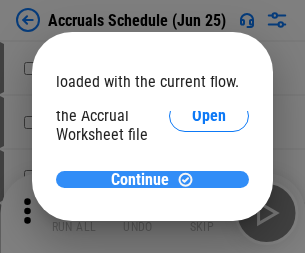 click on "Continue" at bounding box center [140, 180] 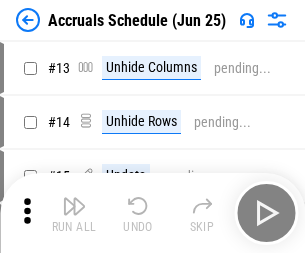 click at bounding box center (74, 206) 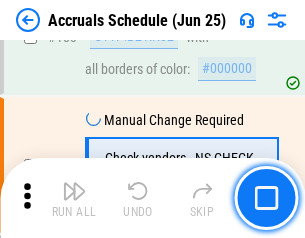 scroll, scrollTop: 3443, scrollLeft: 0, axis: vertical 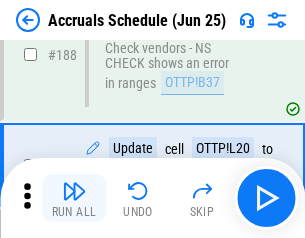 click at bounding box center (74, 191) 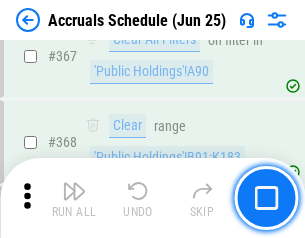 scroll, scrollTop: 6200, scrollLeft: 0, axis: vertical 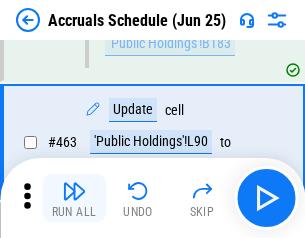click at bounding box center [74, 191] 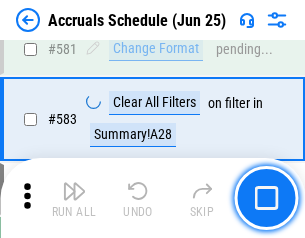 scroll, scrollTop: 8907, scrollLeft: 0, axis: vertical 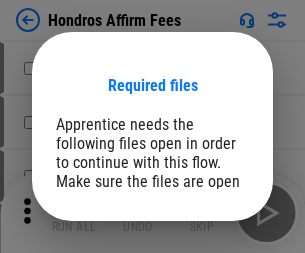 click on "Open" at bounding box center (209, 268) 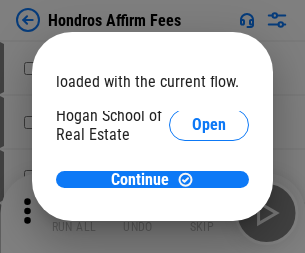 click on "Open" at bounding box center (209, 221) 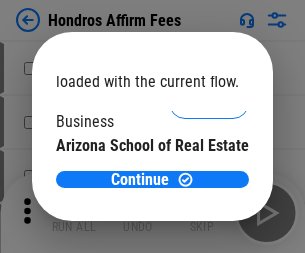 click on "Open" at bounding box center (209, 195) 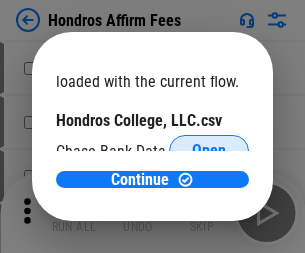click on "Open" at bounding box center [209, 151] 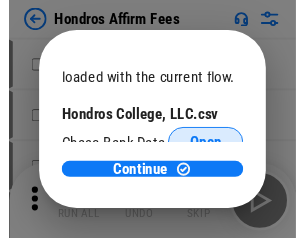 scroll, scrollTop: 314, scrollLeft: 0, axis: vertical 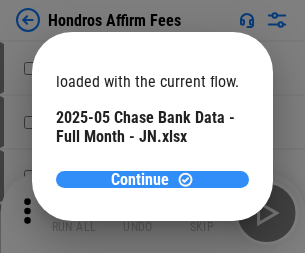 click on "Continue" at bounding box center [140, 180] 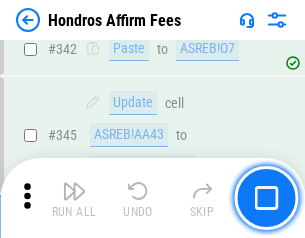 scroll, scrollTop: 4545, scrollLeft: 0, axis: vertical 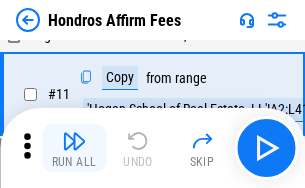 click at bounding box center (74, 141) 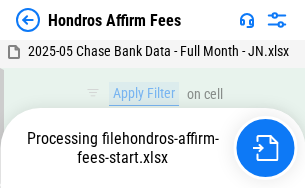scroll, scrollTop: 4352, scrollLeft: 0, axis: vertical 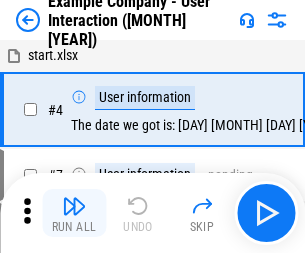 click at bounding box center [74, 206] 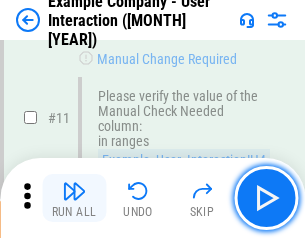 scroll, scrollTop: 433, scrollLeft: 0, axis: vertical 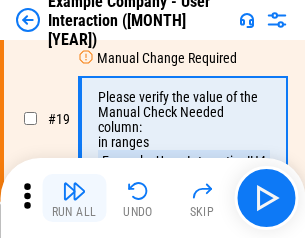 click at bounding box center (74, 191) 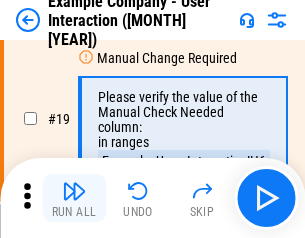 click at bounding box center (74, 191) 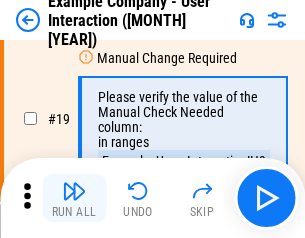 click at bounding box center (74, 191) 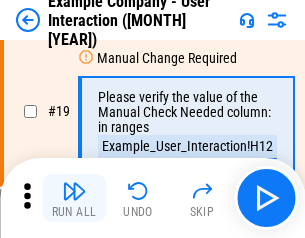 click at bounding box center [74, 191] 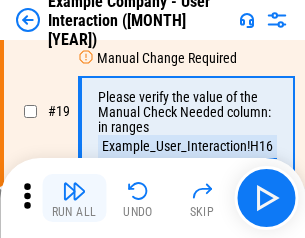 click at bounding box center [74, 191] 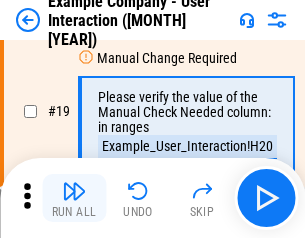 click at bounding box center (74, 191) 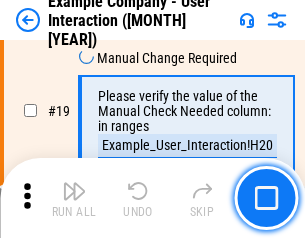 scroll, scrollTop: 537, scrollLeft: 0, axis: vertical 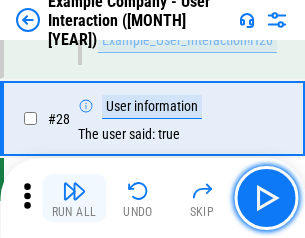 click at bounding box center [74, 191] 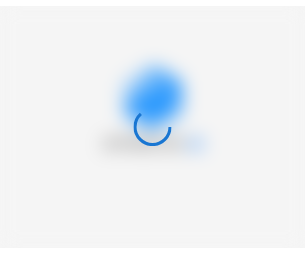 scroll, scrollTop: 0, scrollLeft: 0, axis: both 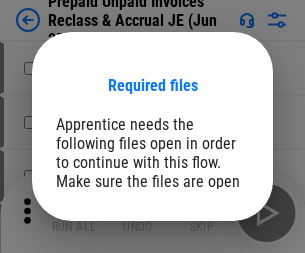 click on "Open" at bounding box center [209, 278] 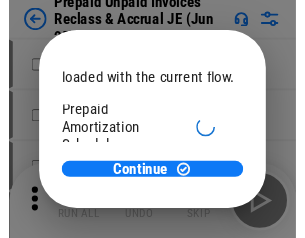 scroll, scrollTop: 119, scrollLeft: 0, axis: vertical 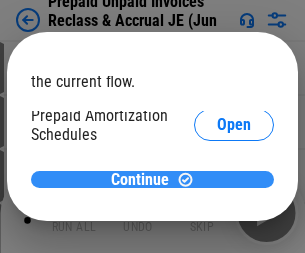 click on "Continue" at bounding box center [140, 180] 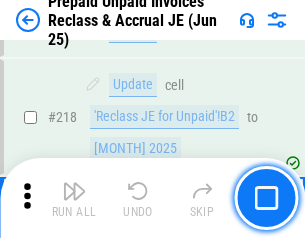 scroll, scrollTop: 2592, scrollLeft: 0, axis: vertical 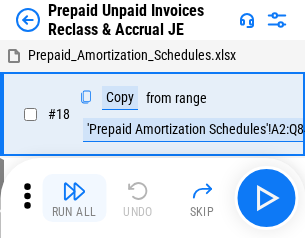 click at bounding box center [74, 191] 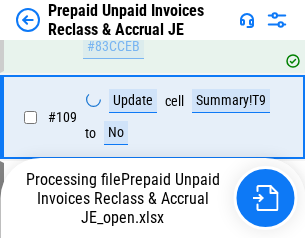 scroll, scrollTop: 2490, scrollLeft: 0, axis: vertical 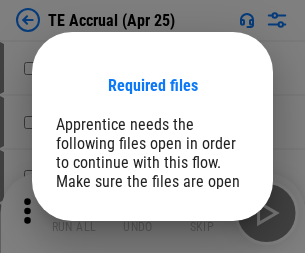 click on "Open" at bounding box center [209, 287] 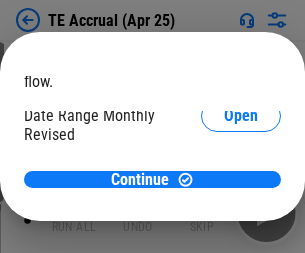 scroll, scrollTop: 119, scrollLeft: 0, axis: vertical 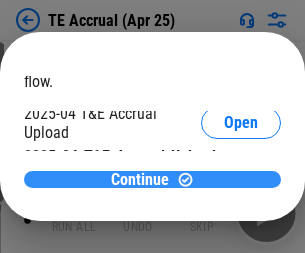 click on "Continue" at bounding box center (140, 180) 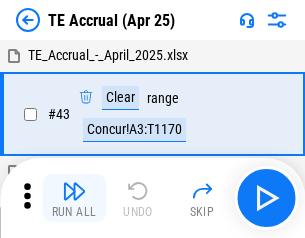 click at bounding box center (74, 191) 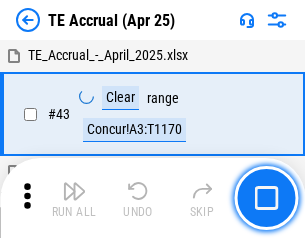 scroll, scrollTop: 115, scrollLeft: 0, axis: vertical 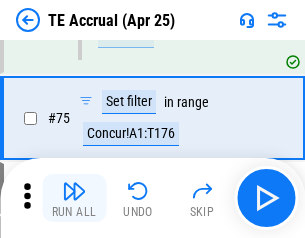 click at bounding box center [74, 191] 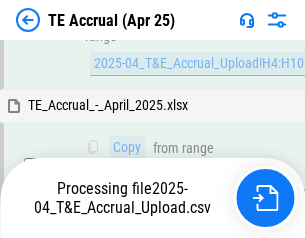 scroll, scrollTop: 3928, scrollLeft: 0, axis: vertical 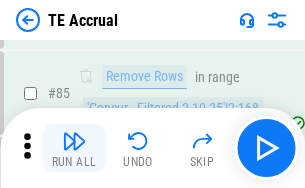 click at bounding box center (74, 141) 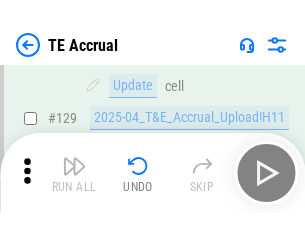 scroll, scrollTop: 4178, scrollLeft: 0, axis: vertical 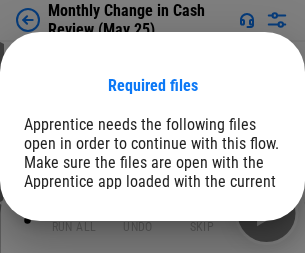click on "Open" at bounding box center (241, 246) 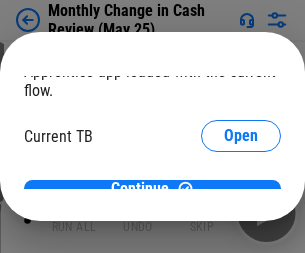 click on "Open" at bounding box center [241, 197] 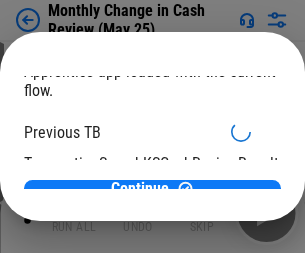 scroll, scrollTop: 65, scrollLeft: 0, axis: vertical 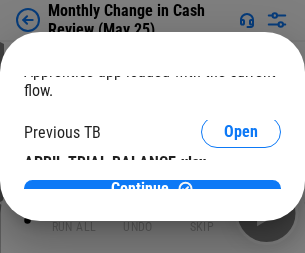 click on "Open" at bounding box center [326, 193] 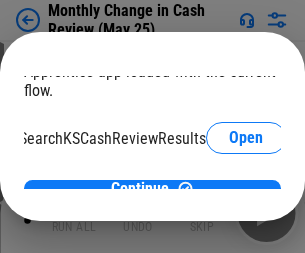 scroll, scrollTop: 126, scrollLeft: 80, axis: both 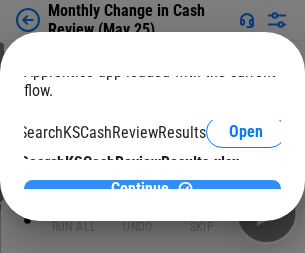 click on "Continue" at bounding box center (140, 189) 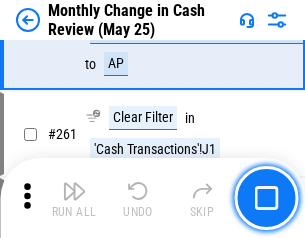 scroll, scrollTop: 5075, scrollLeft: 0, axis: vertical 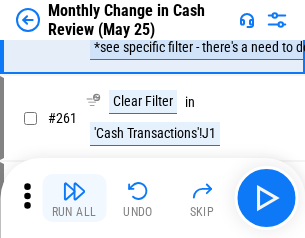 click at bounding box center [74, 191] 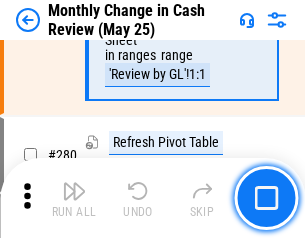 scroll, scrollTop: 6051, scrollLeft: 0, axis: vertical 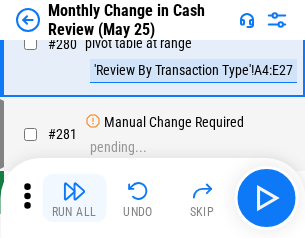 click at bounding box center (74, 191) 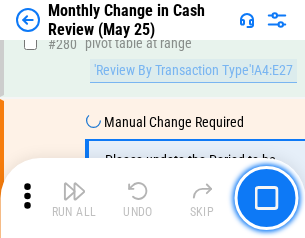 scroll, scrollTop: 6194, scrollLeft: 0, axis: vertical 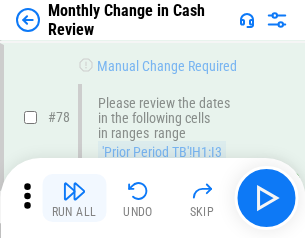 click at bounding box center (74, 191) 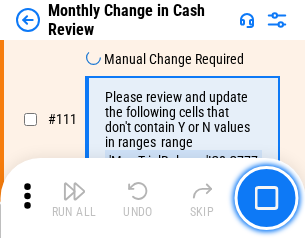 scroll, scrollTop: 2362, scrollLeft: 0, axis: vertical 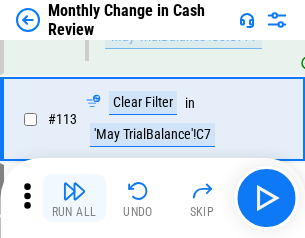 click at bounding box center (74, 191) 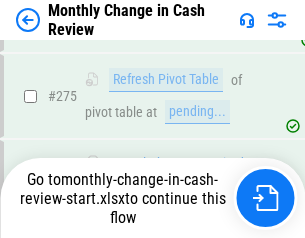 scroll, scrollTop: 6028, scrollLeft: 0, axis: vertical 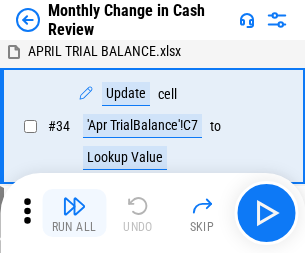 click at bounding box center [74, 206] 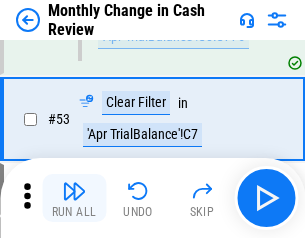 click at bounding box center [74, 191] 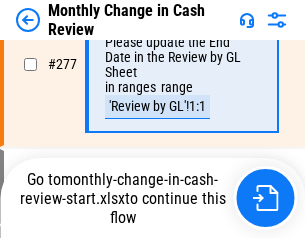 scroll, scrollTop: 6028, scrollLeft: 0, axis: vertical 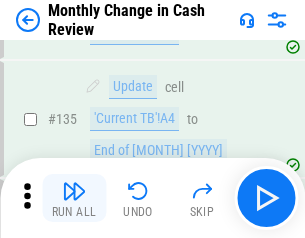 click at bounding box center [74, 191] 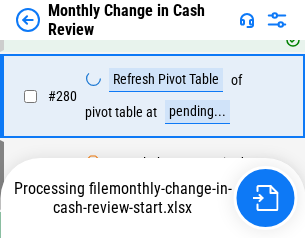 scroll, scrollTop: 6148, scrollLeft: 0, axis: vertical 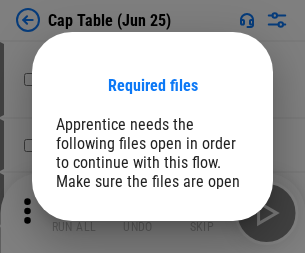 click on "Open" at bounding box center (209, 268) 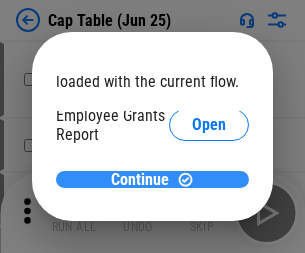 click on "Continue" at bounding box center [140, 180] 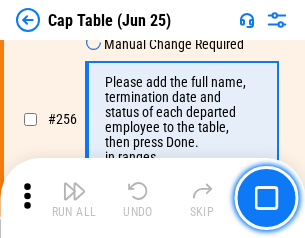 scroll, scrollTop: 9435, scrollLeft: 0, axis: vertical 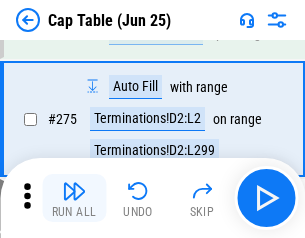 click at bounding box center (74, 191) 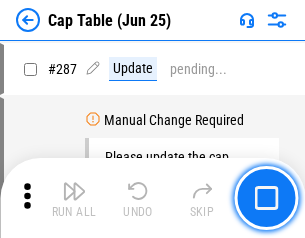 scroll, scrollTop: 10343, scrollLeft: 0, axis: vertical 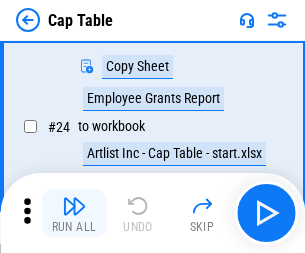 click at bounding box center [74, 206] 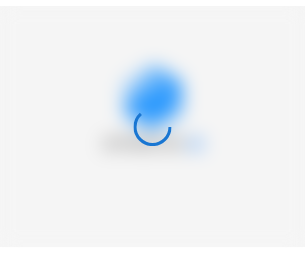 scroll, scrollTop: 0, scrollLeft: 0, axis: both 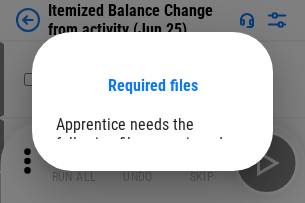click on "Open" at bounding box center [209, 278] 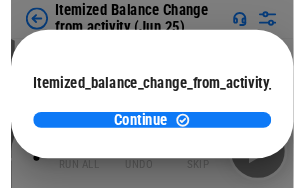 scroll, scrollTop: 146, scrollLeft: 0, axis: vertical 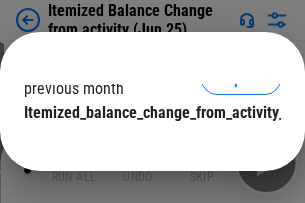 click on "Continue" at bounding box center [140, 153] 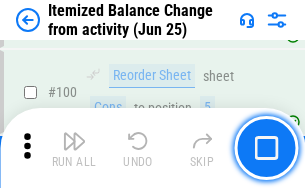 scroll, scrollTop: 3329, scrollLeft: 0, axis: vertical 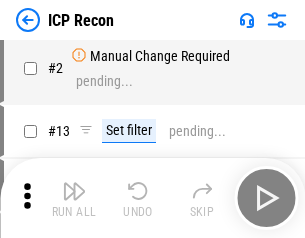 click at bounding box center [74, 191] 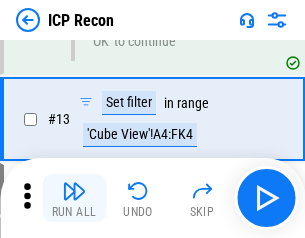 click at bounding box center [74, 191] 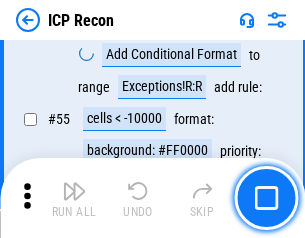 scroll, scrollTop: 1743, scrollLeft: 0, axis: vertical 